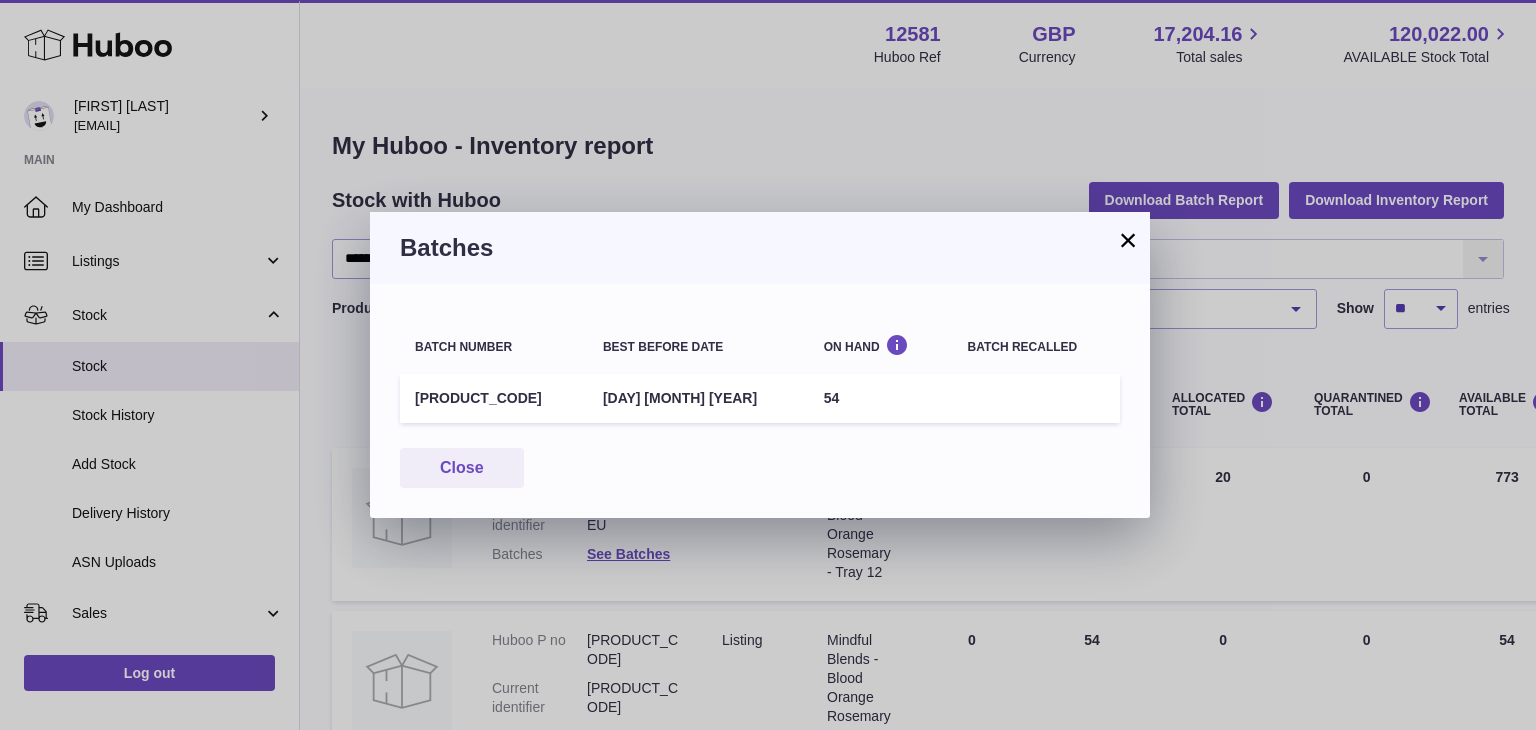 scroll, scrollTop: 92, scrollLeft: 0, axis: vertical 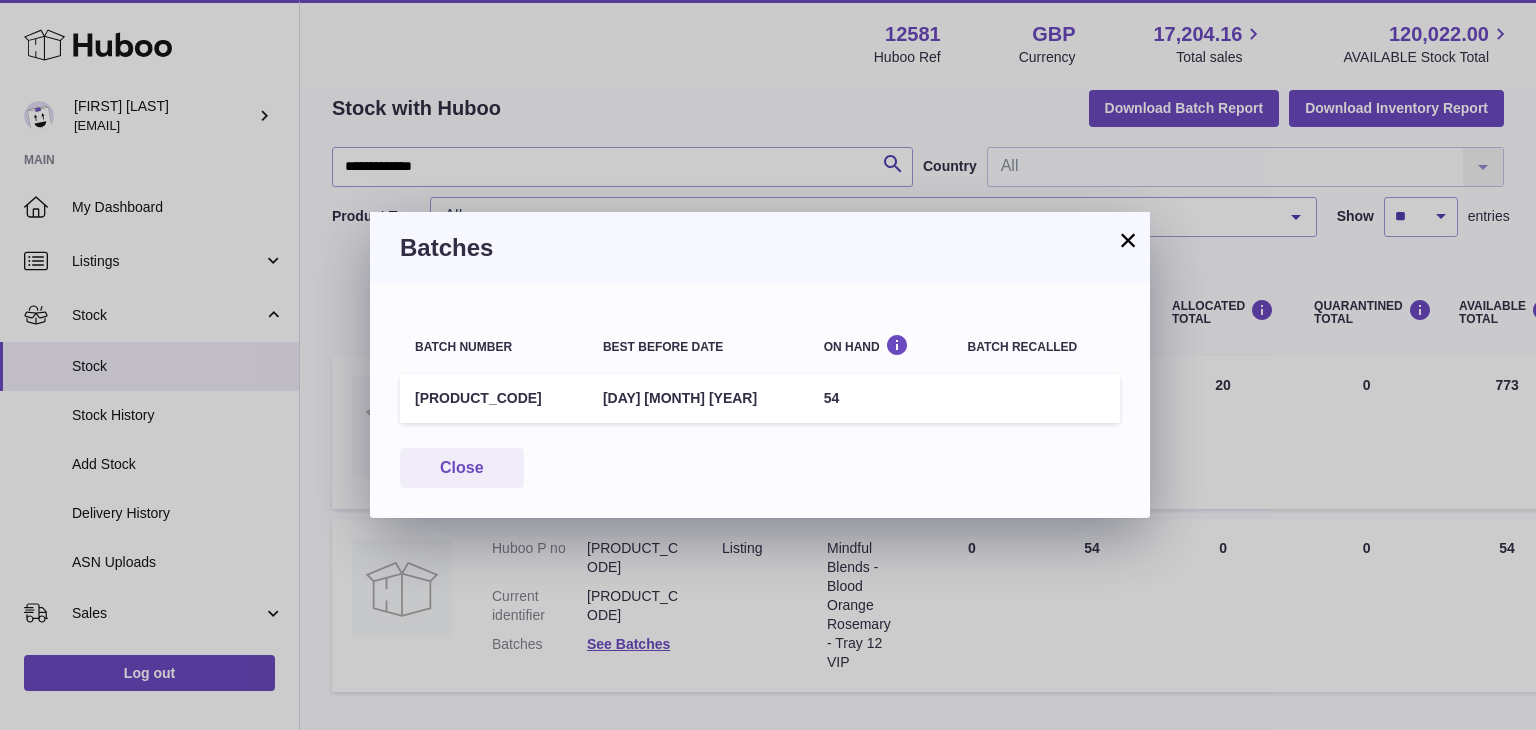 click on "×" at bounding box center [1128, 240] 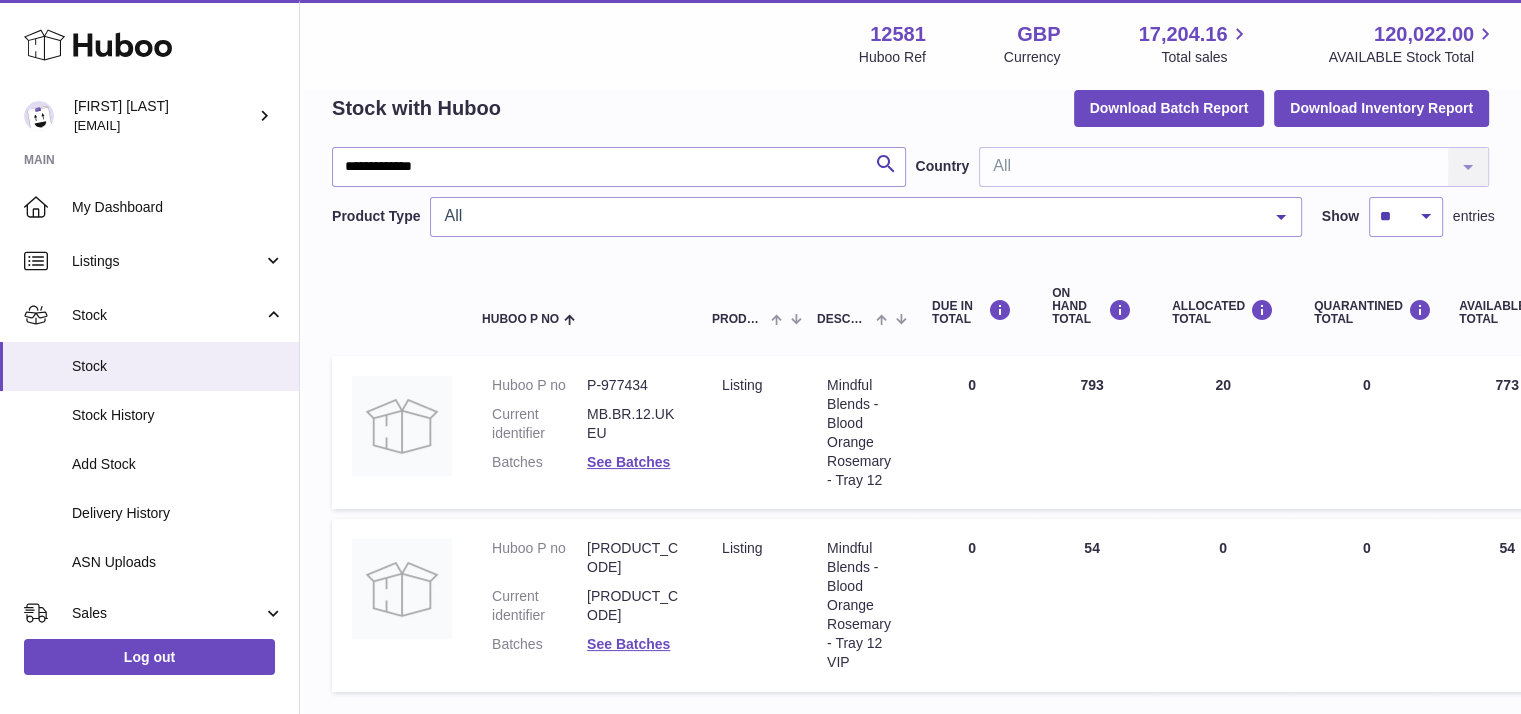 drag, startPoint x: 1044, startPoint y: 360, endPoint x: 1427, endPoint y: 690, distance: 505.5581 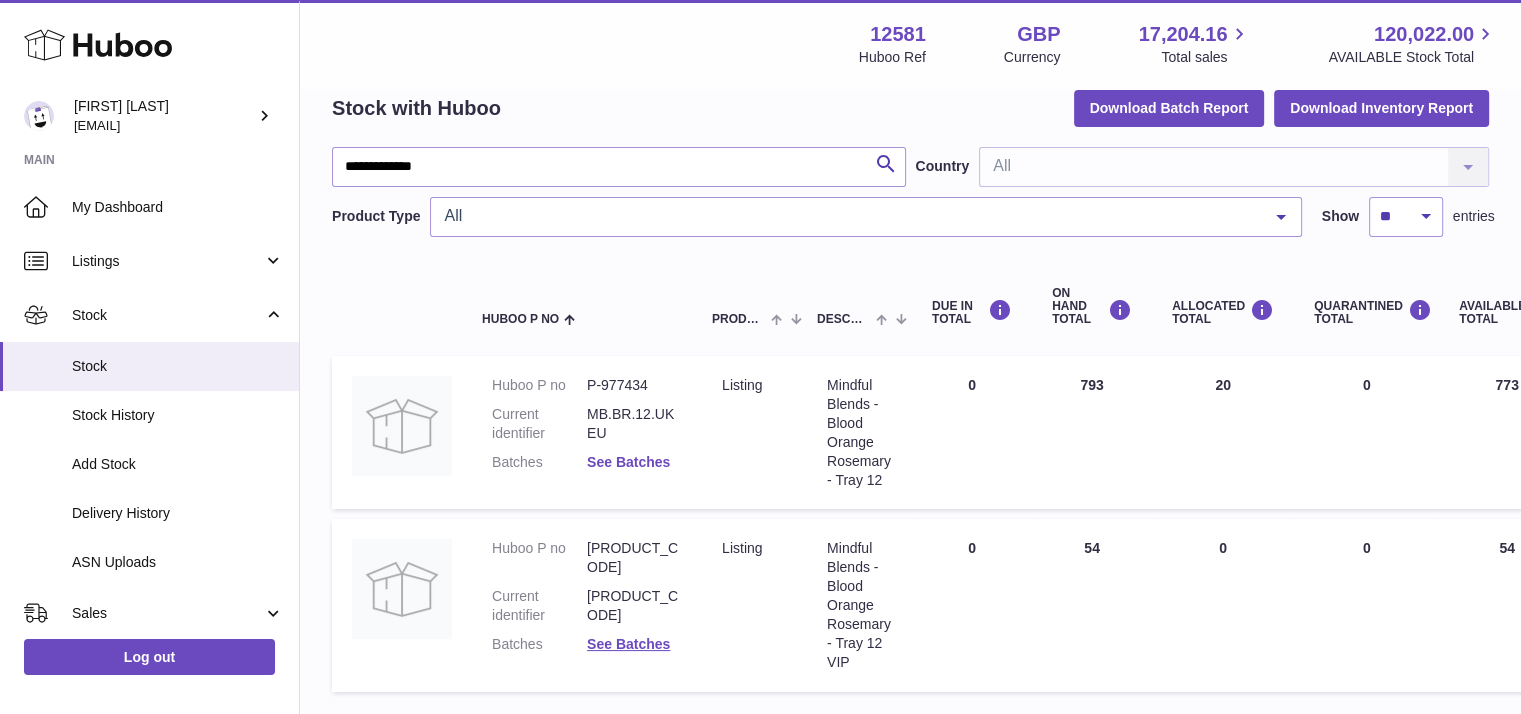 click on "See Batches" at bounding box center (628, 462) 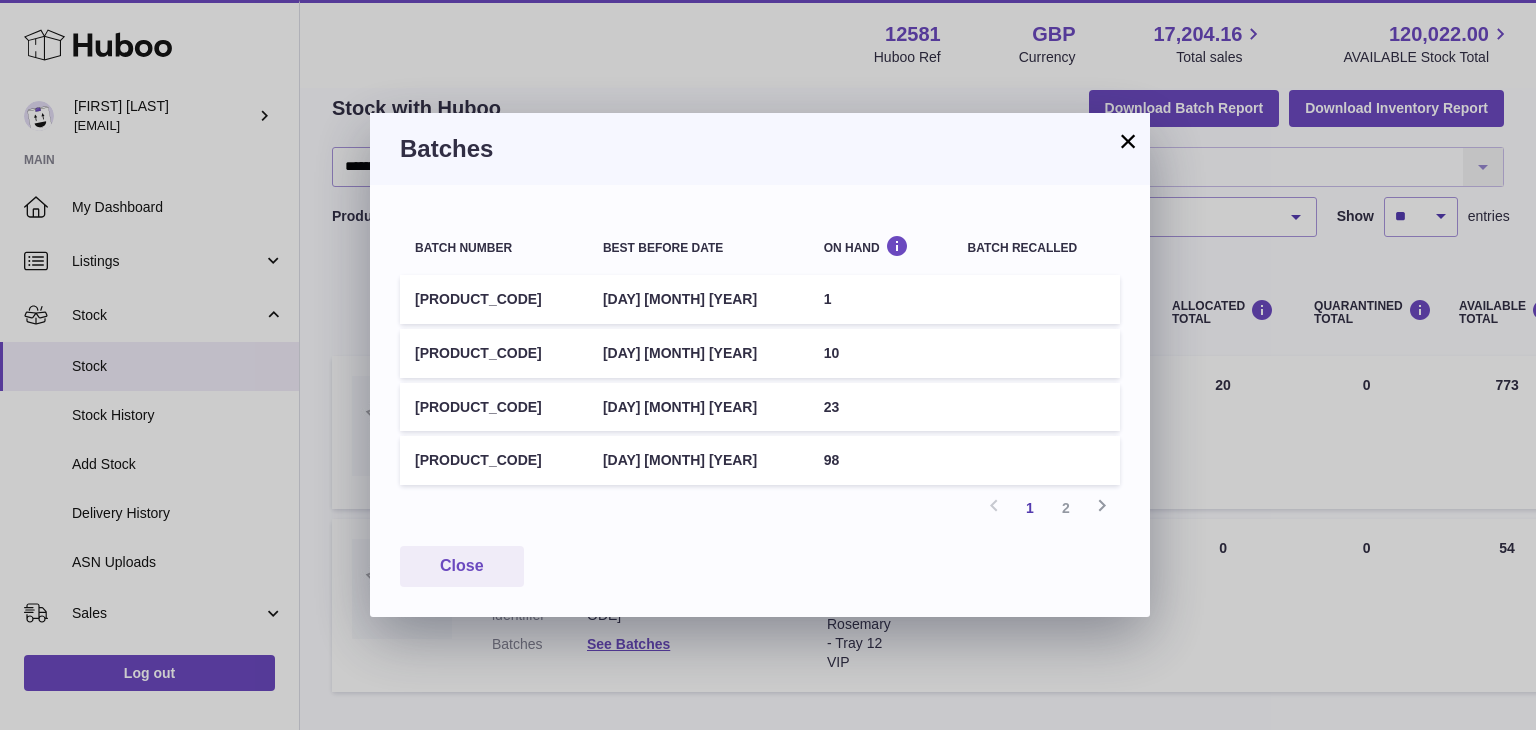 click on "×" at bounding box center (1128, 141) 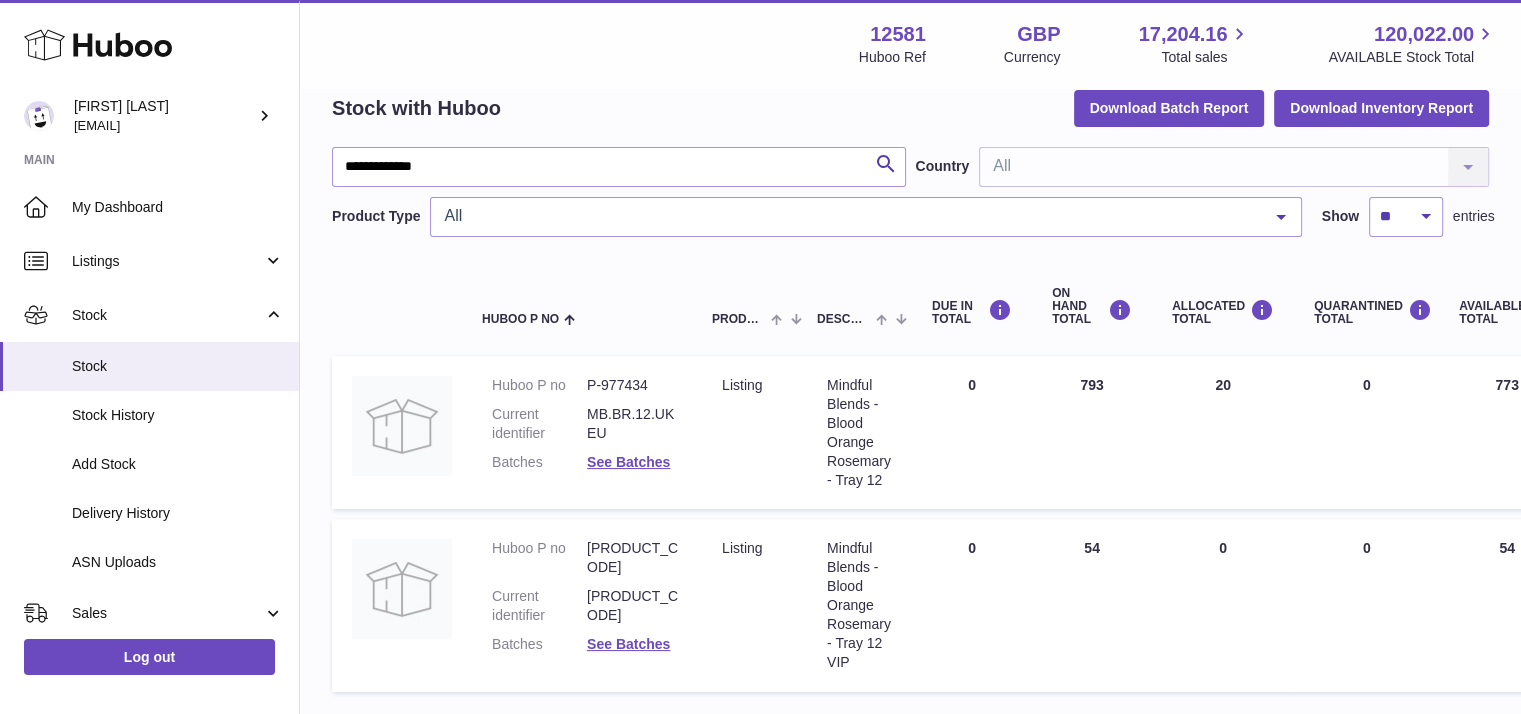 click on "ON HAND Total
793" at bounding box center (1092, 432) 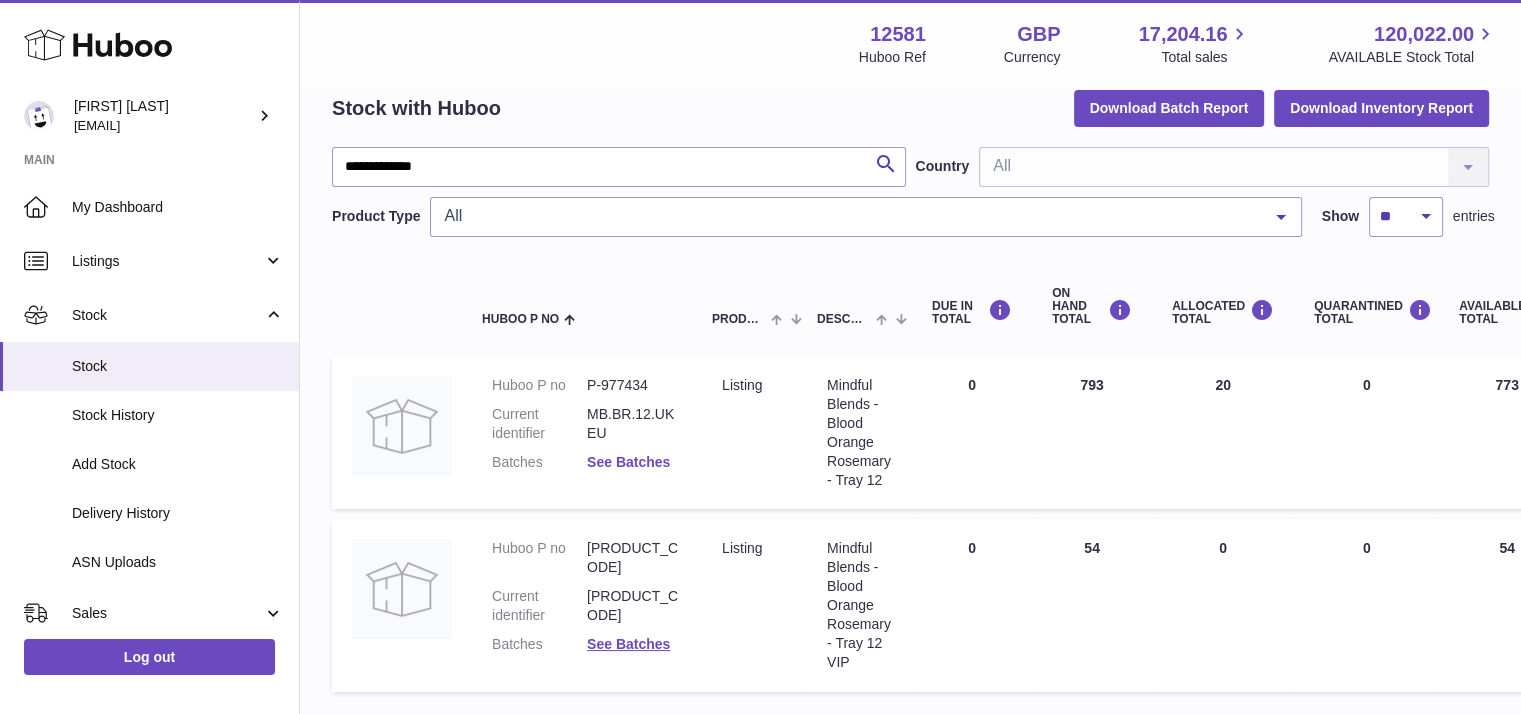 click on "See Batches" at bounding box center [628, 462] 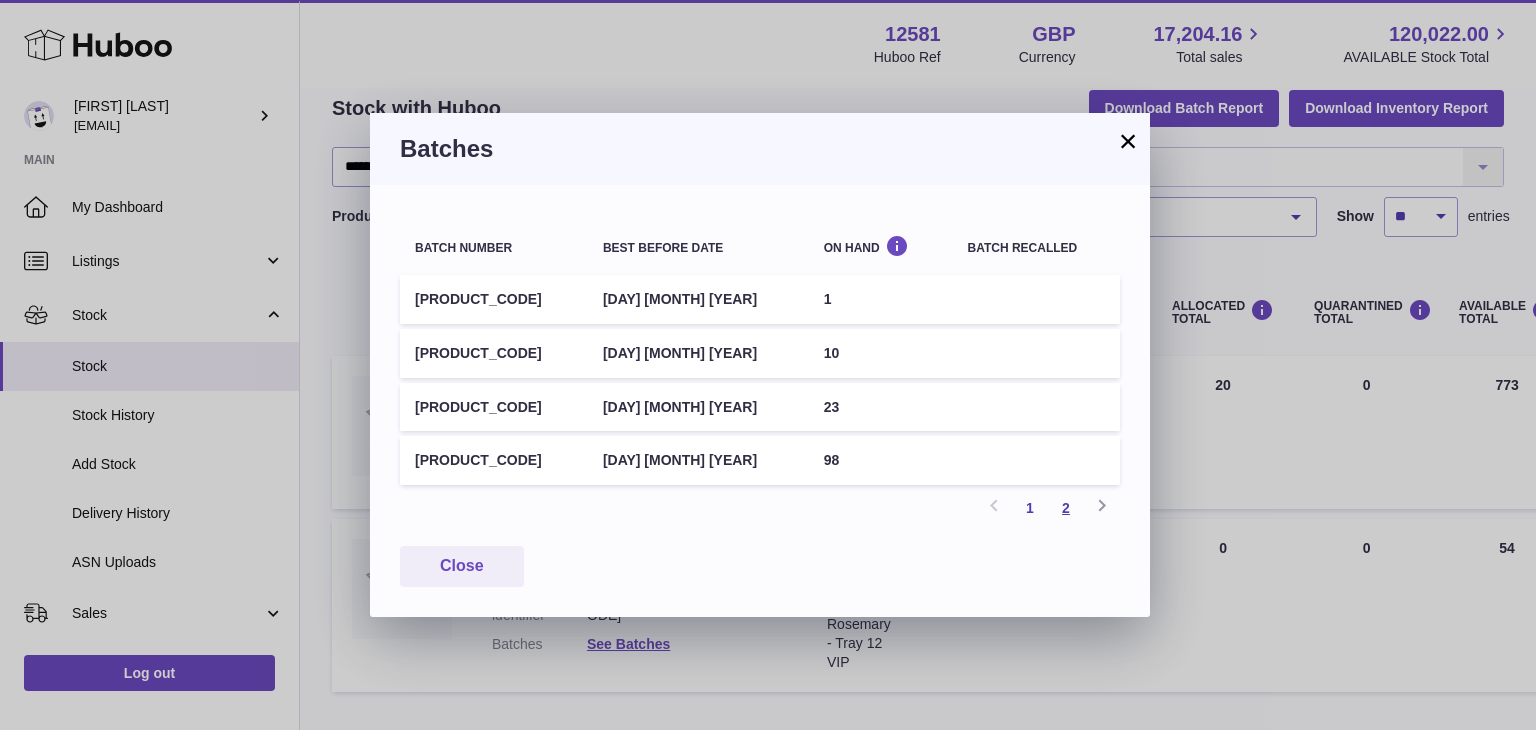 click on "2" at bounding box center (1066, 508) 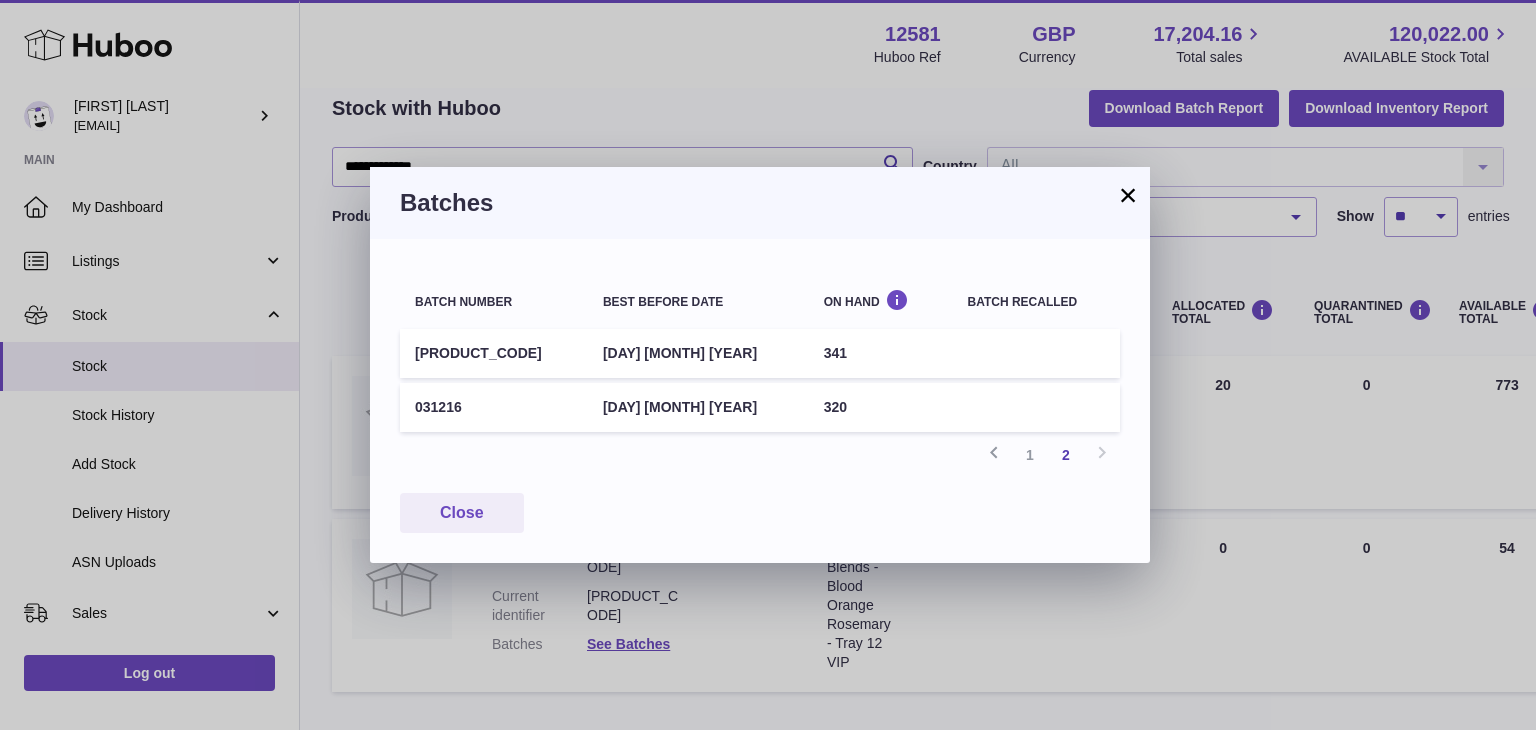 click on "×" at bounding box center [1128, 195] 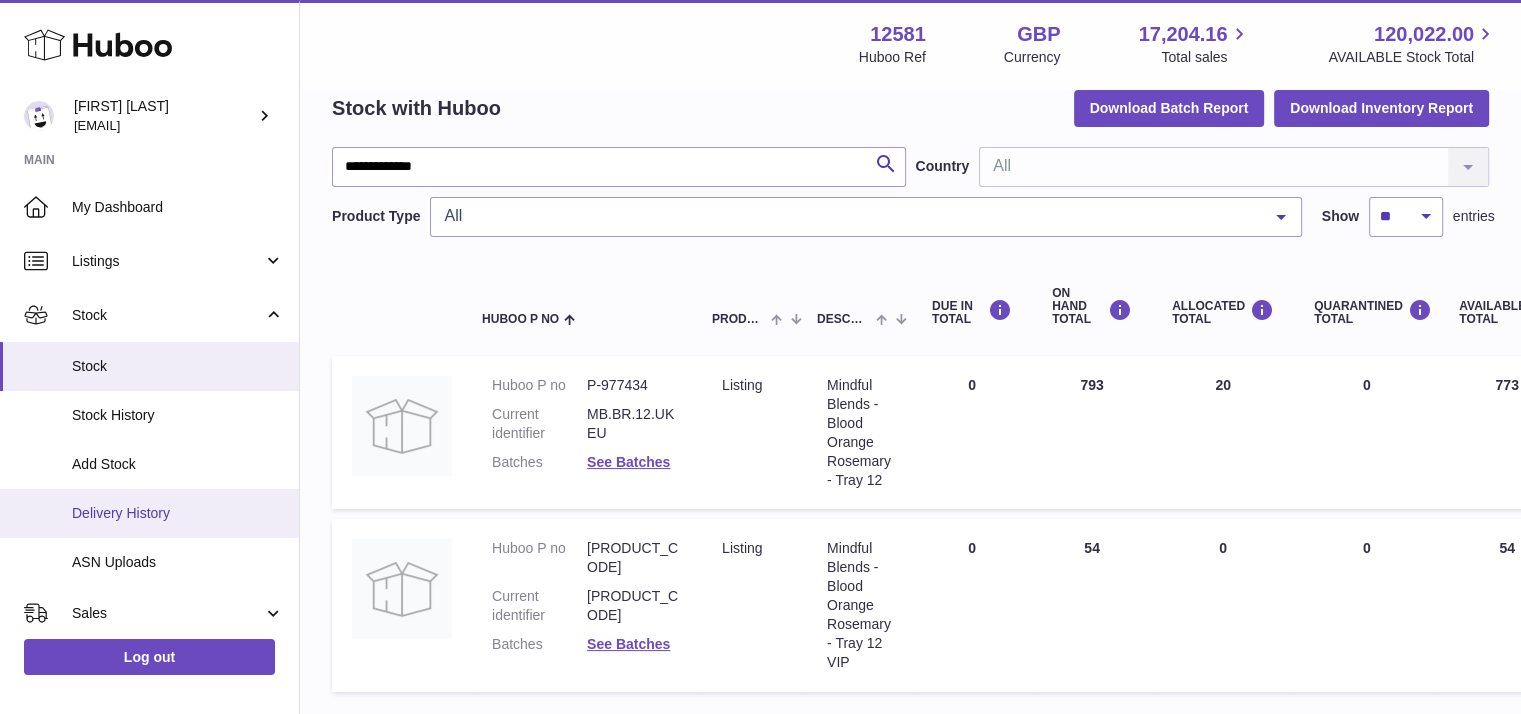 click on "Delivery History" at bounding box center [178, 513] 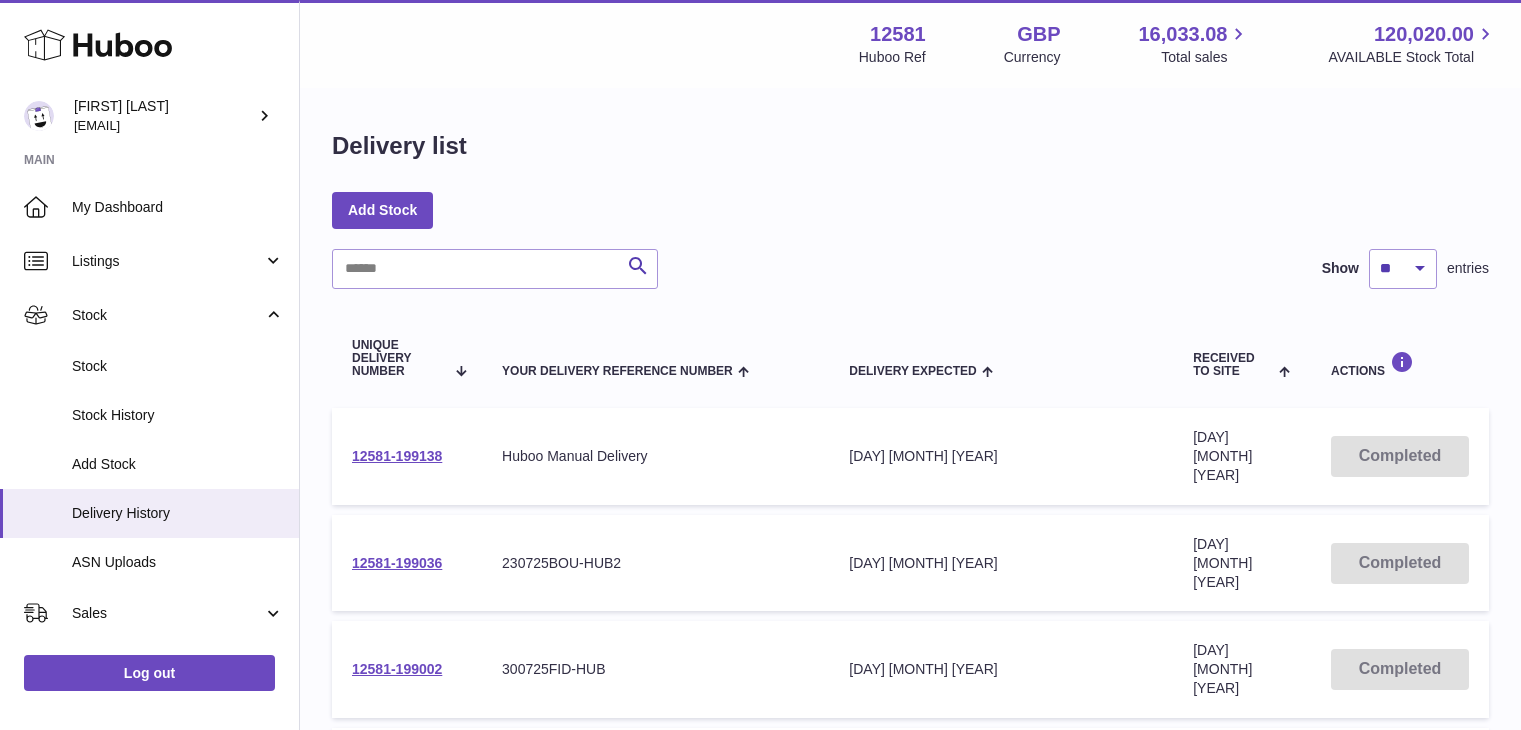 scroll, scrollTop: 0, scrollLeft: 0, axis: both 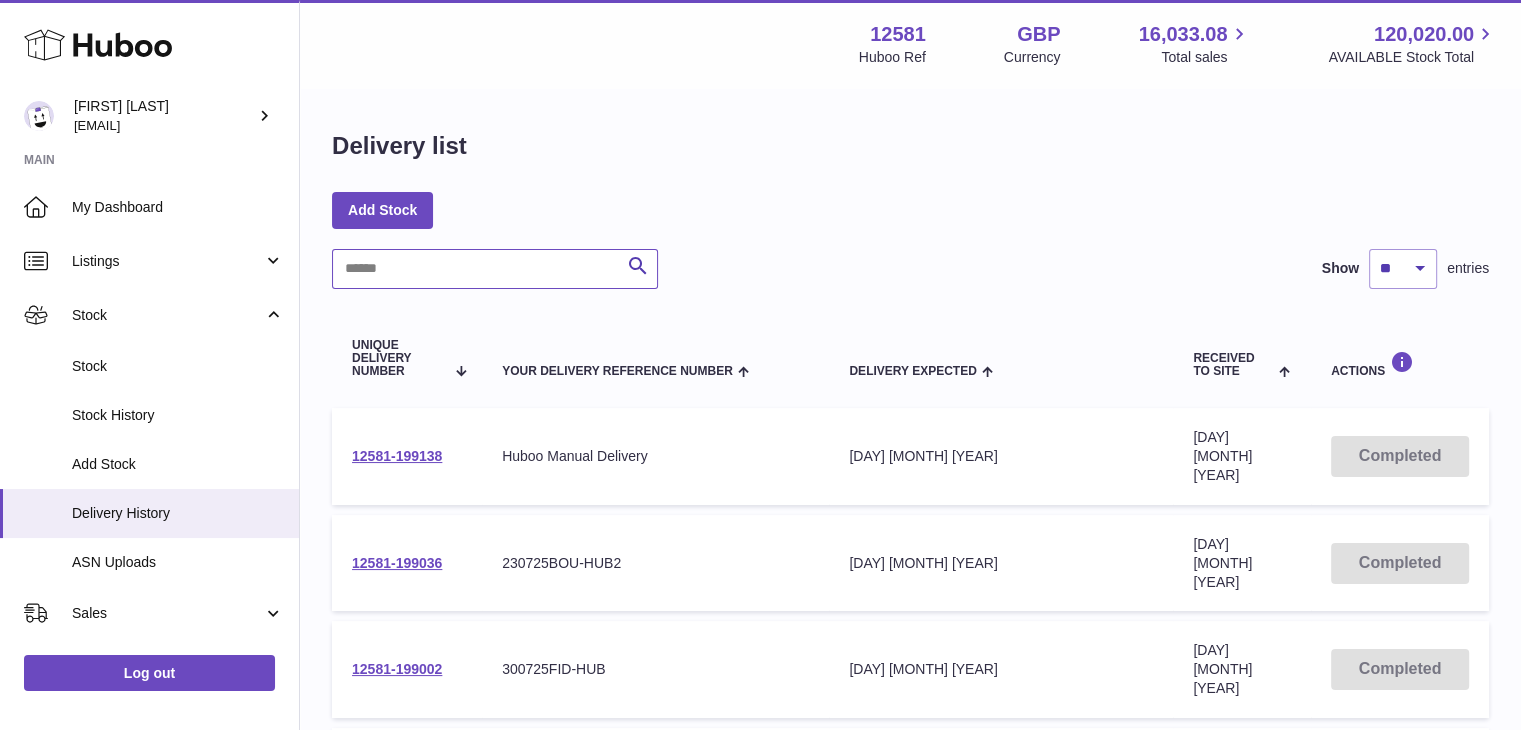 click at bounding box center (495, 269) 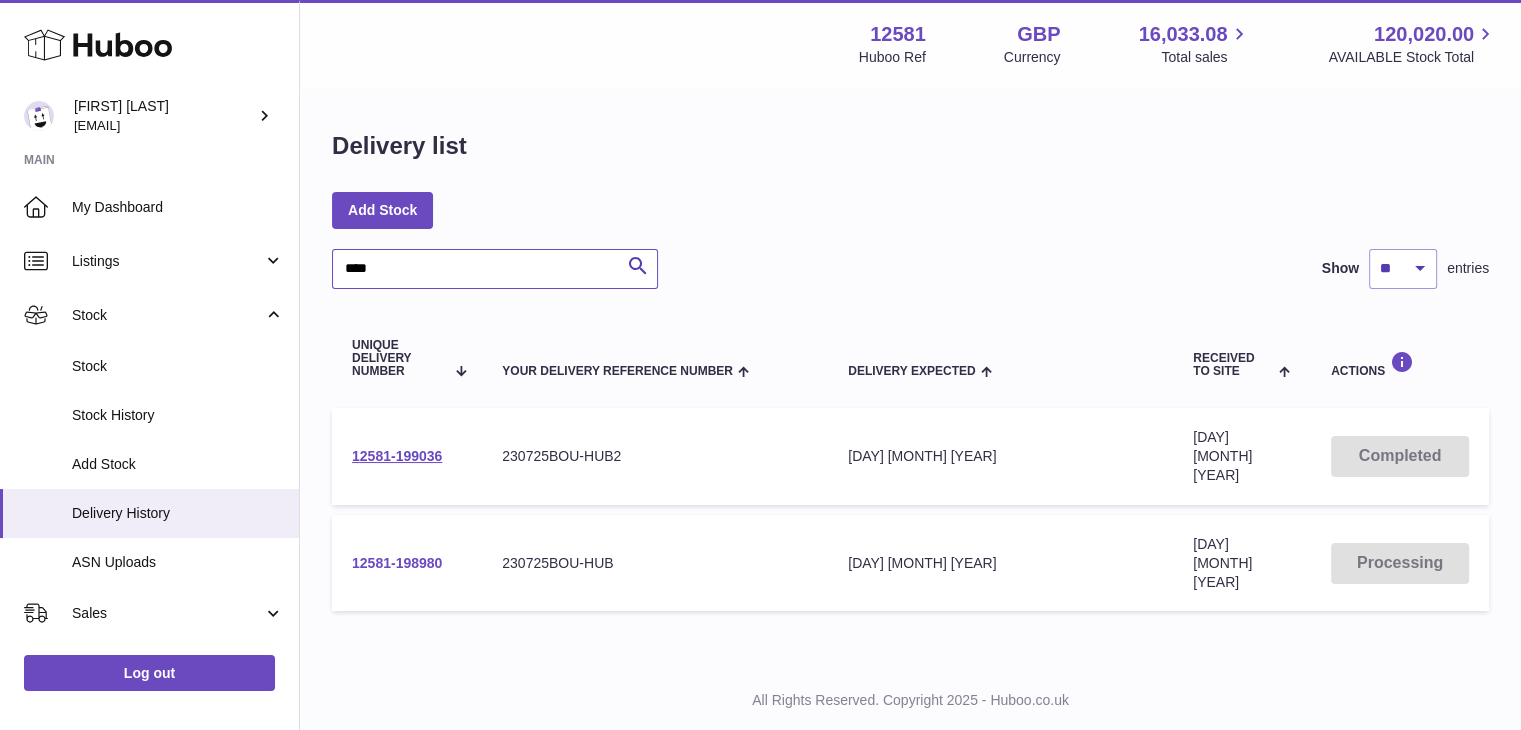 type on "****" 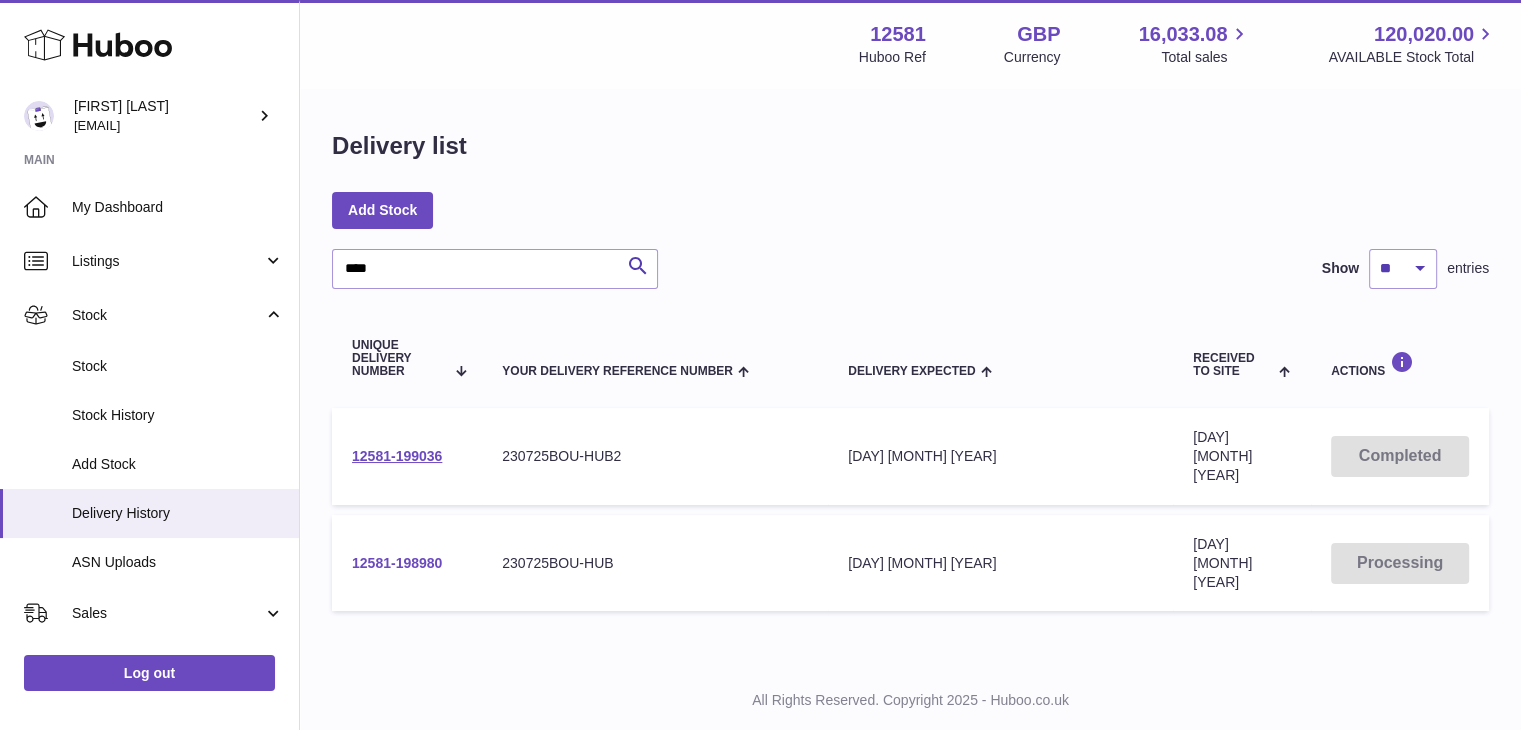click on "12581-198980" at bounding box center [397, 563] 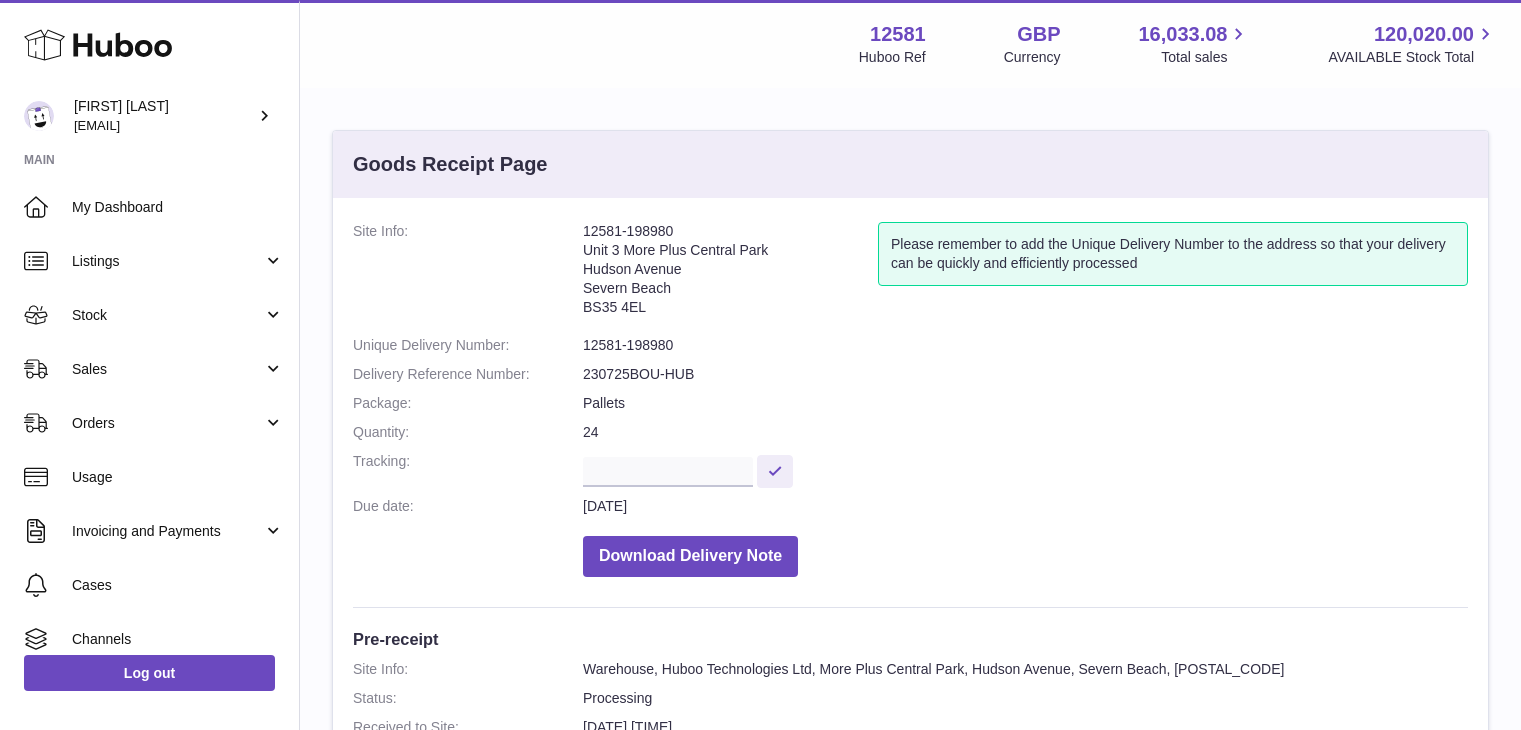 scroll, scrollTop: 0, scrollLeft: 0, axis: both 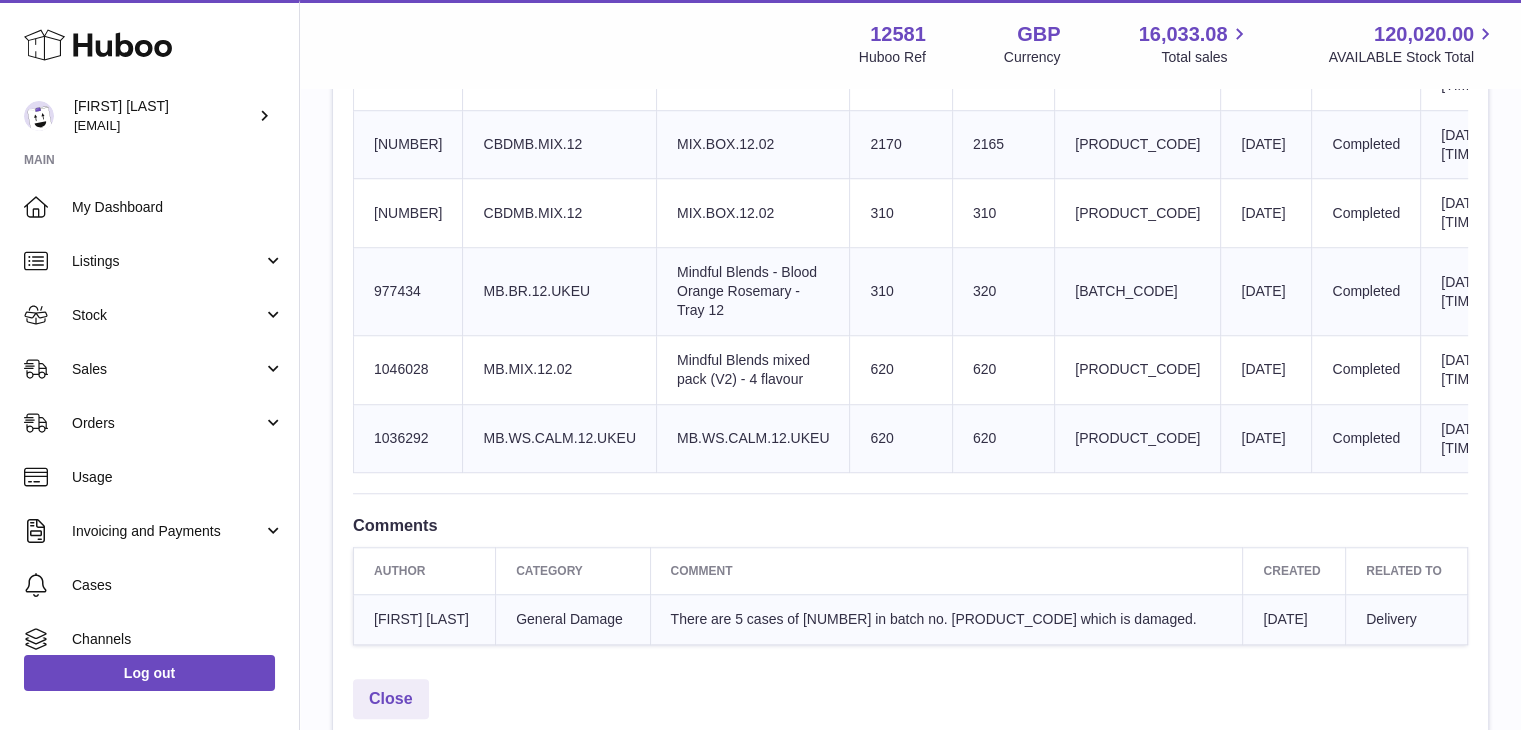 click on "Client Identifier
MB.BR.12.UKEU" at bounding box center (559, 292) 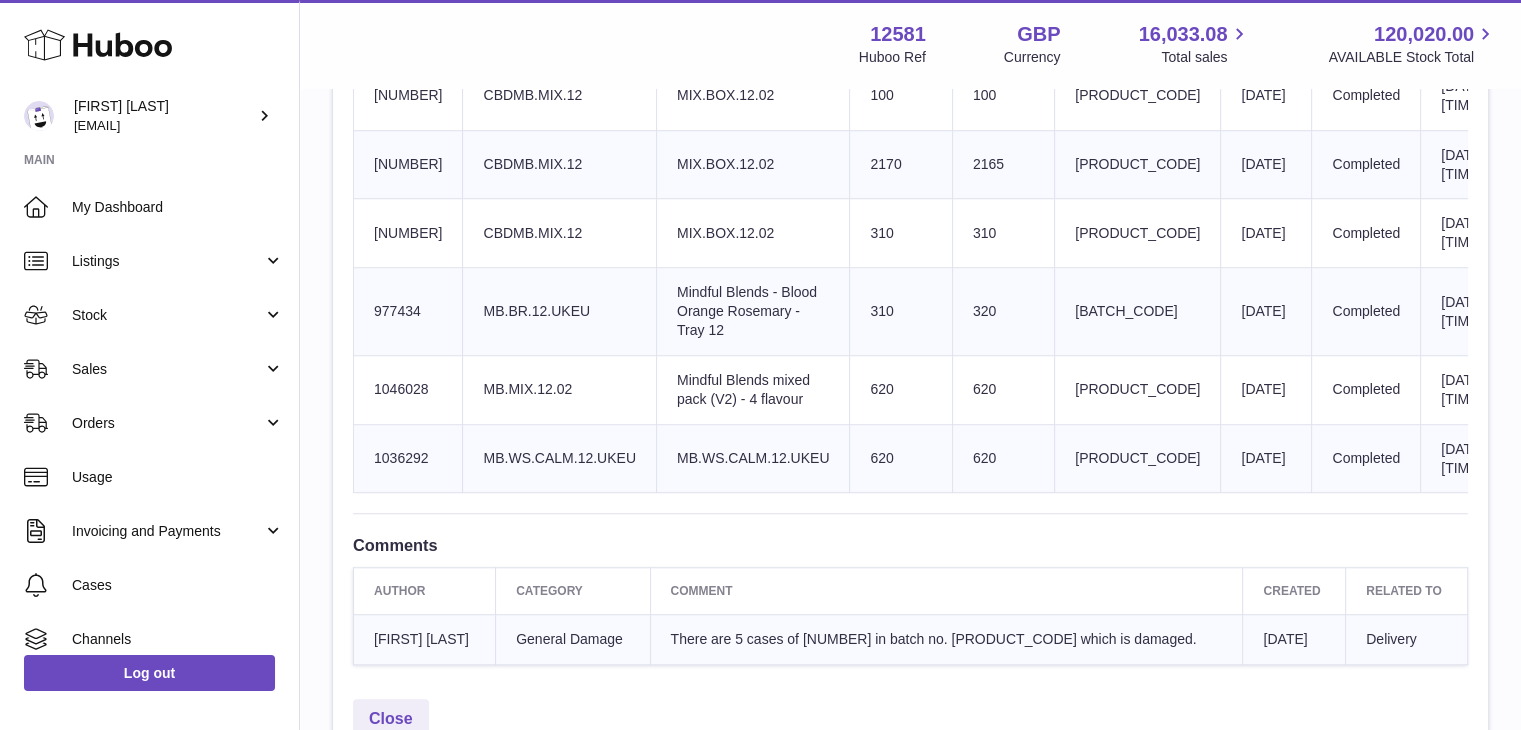 scroll, scrollTop: 1466, scrollLeft: 0, axis: vertical 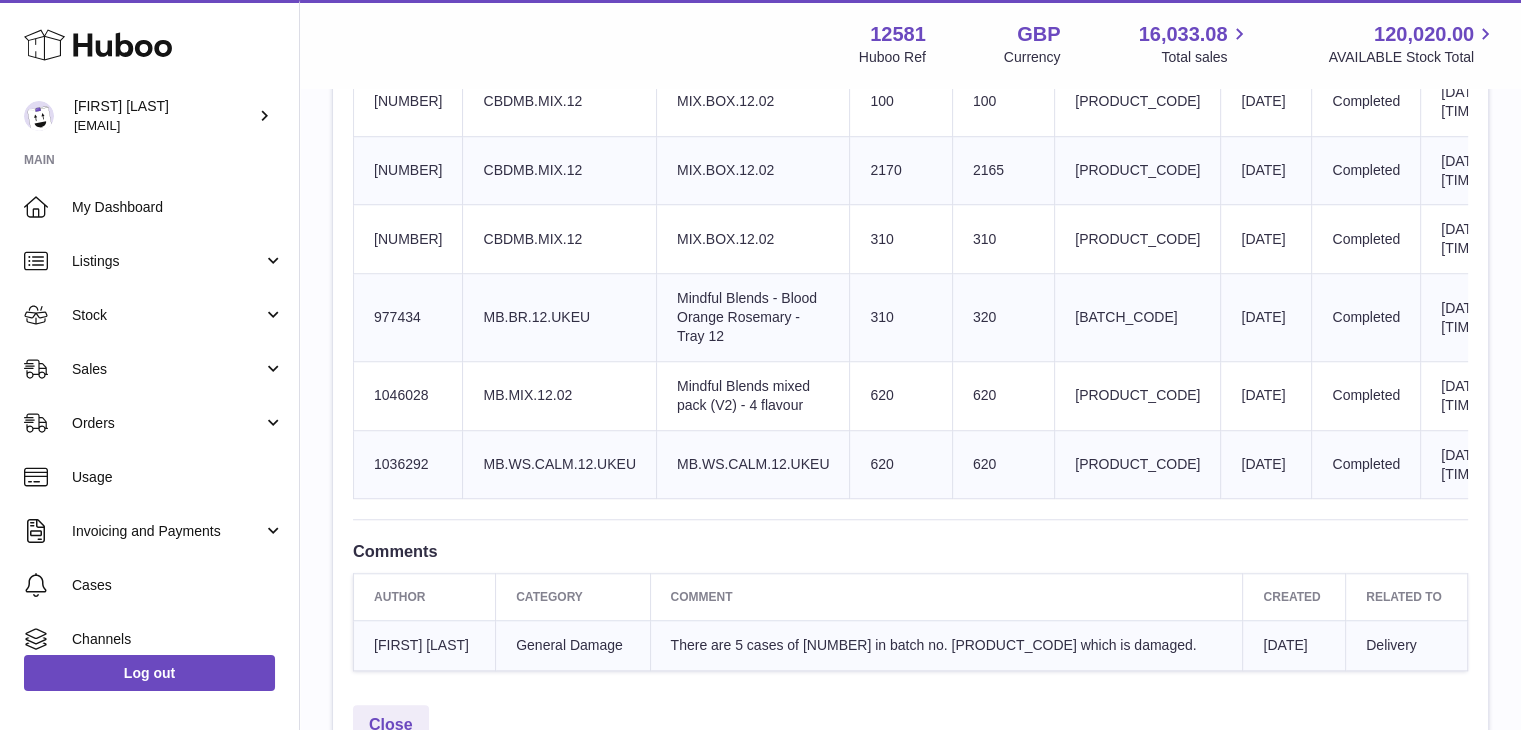 drag, startPoint x: 844, startPoint y: 406, endPoint x: 992, endPoint y: 401, distance: 148.08444 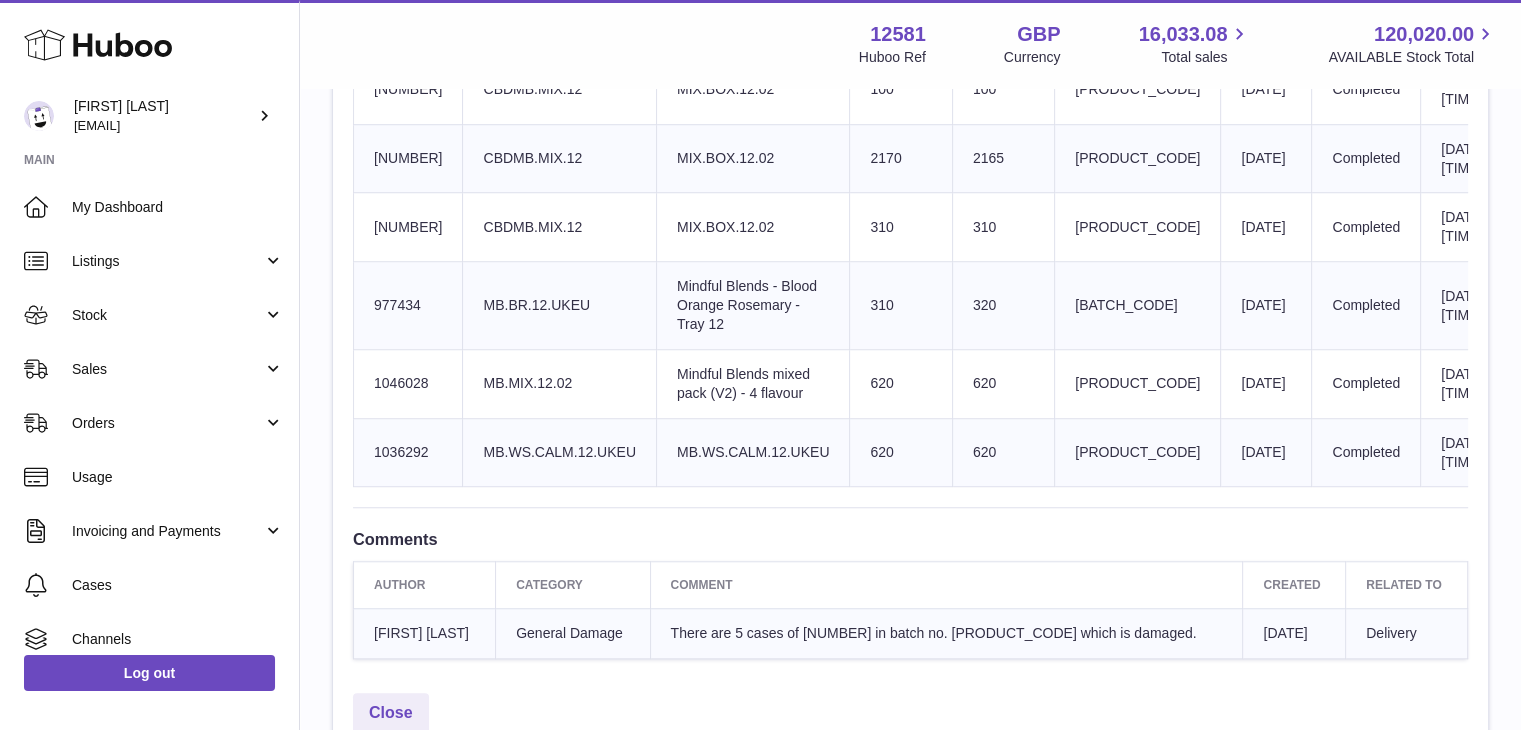 scroll, scrollTop: 1788, scrollLeft: 0, axis: vertical 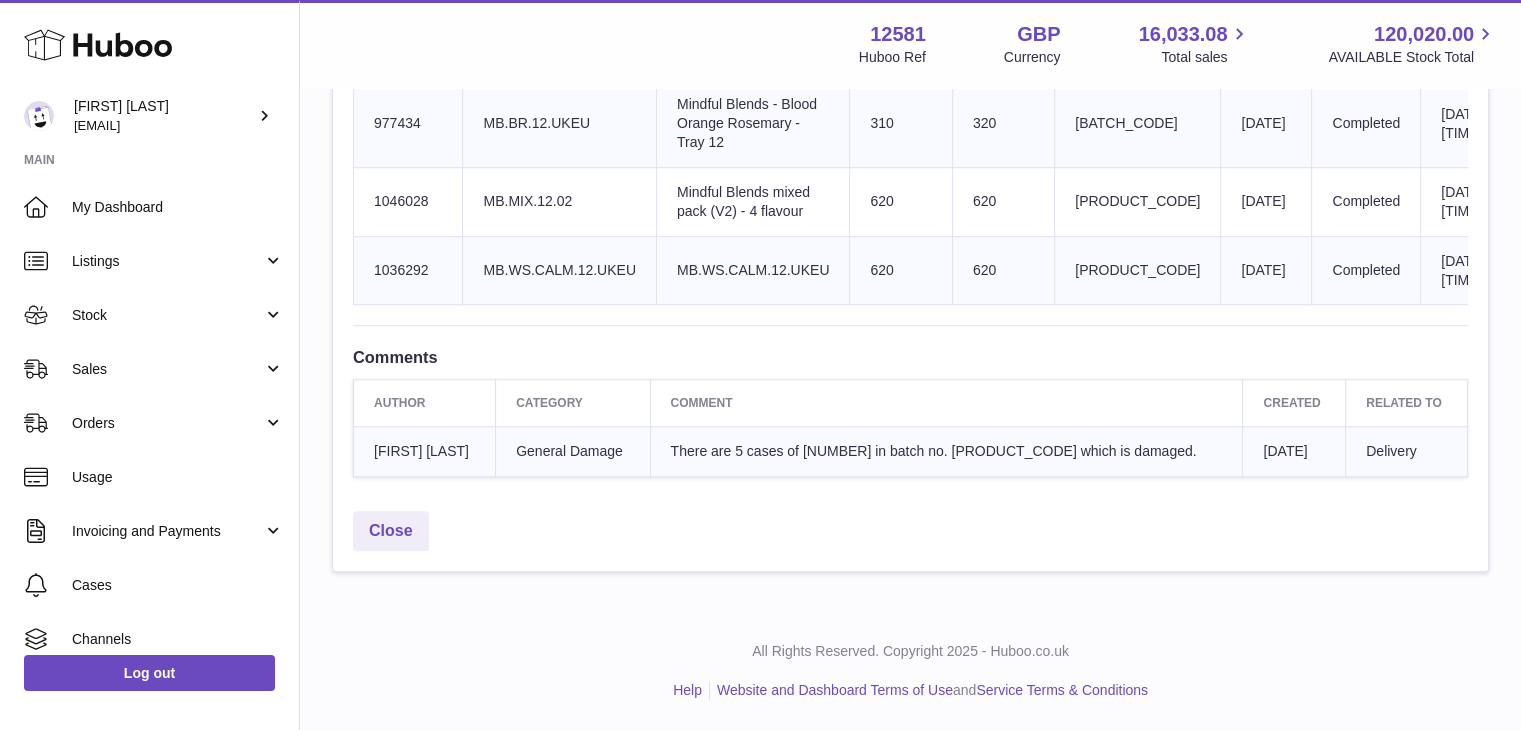 click on "Comment" at bounding box center [946, 402] 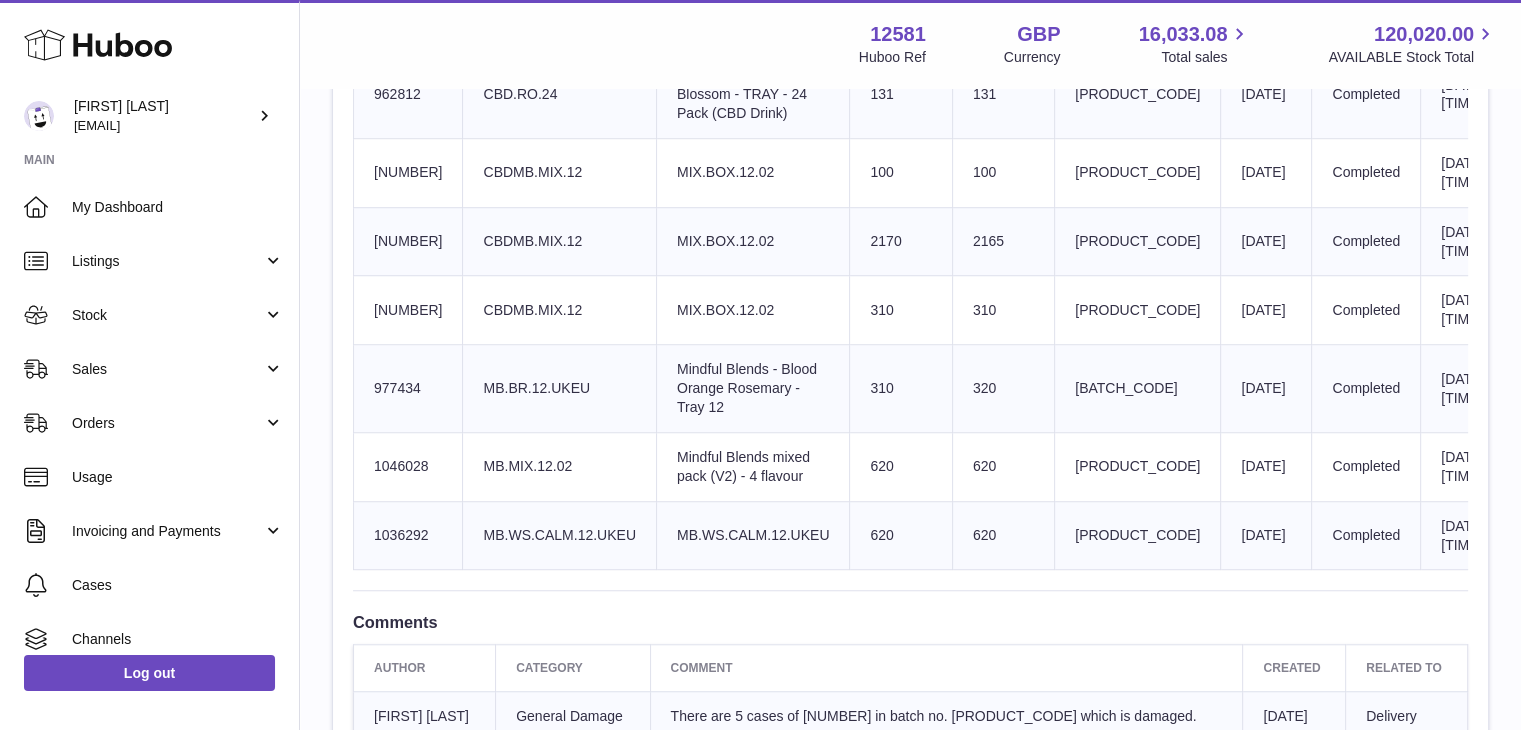 scroll, scrollTop: 1396, scrollLeft: 0, axis: vertical 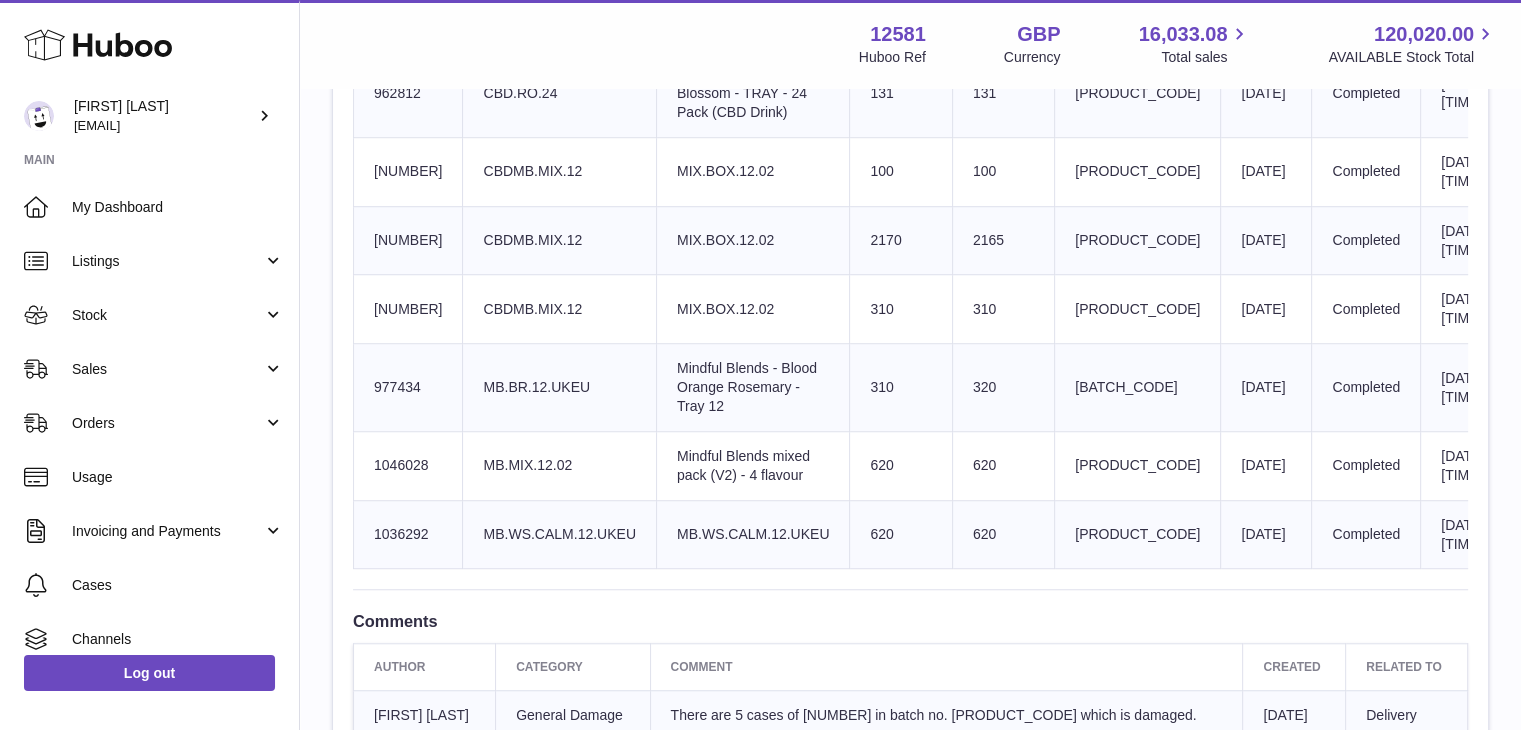 click on "Product title
Mindful Blends - Blood Orange Rosemary - Tray 12" at bounding box center [752, 388] 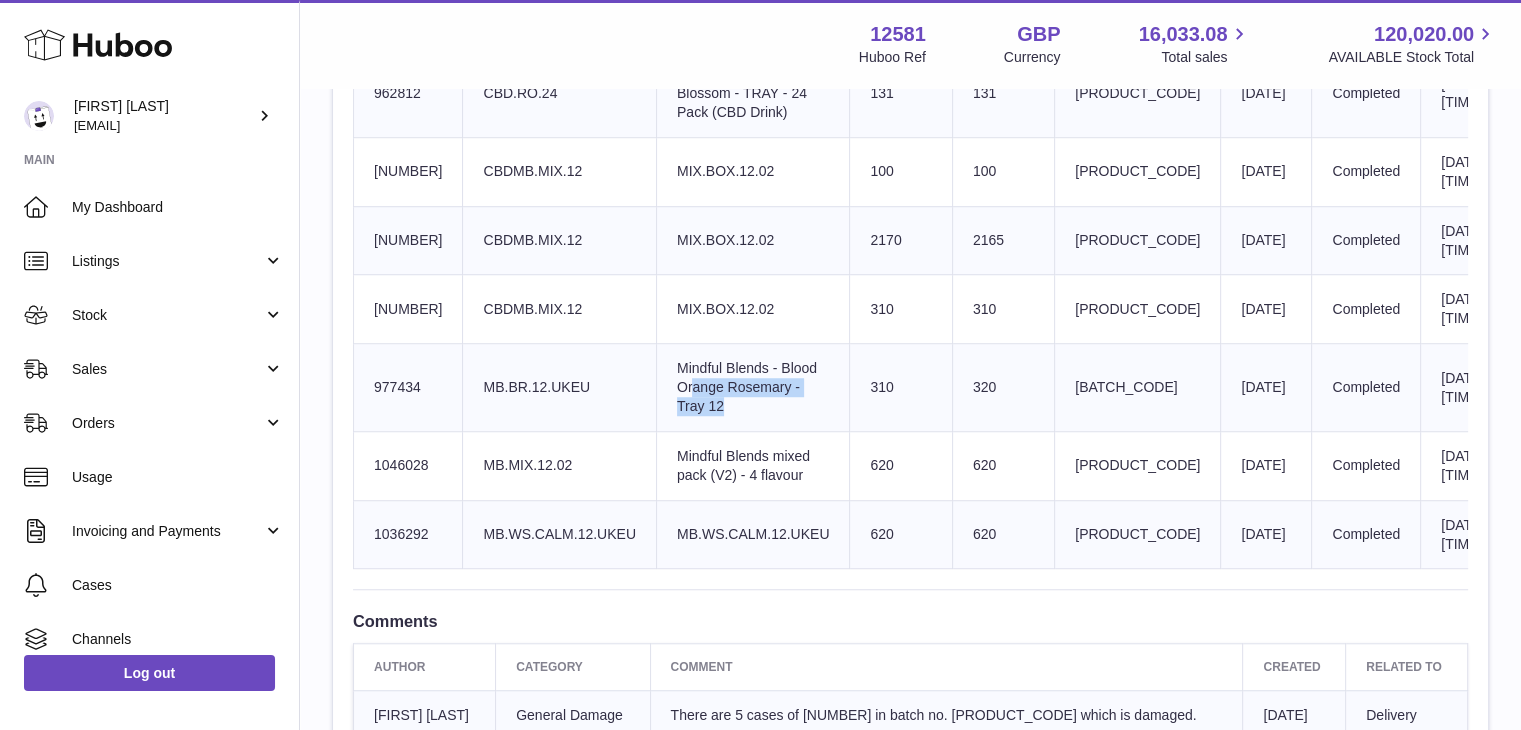 click on "Product title
Mindful Blends - Blood Orange Rosemary - Tray 12" at bounding box center (752, 388) 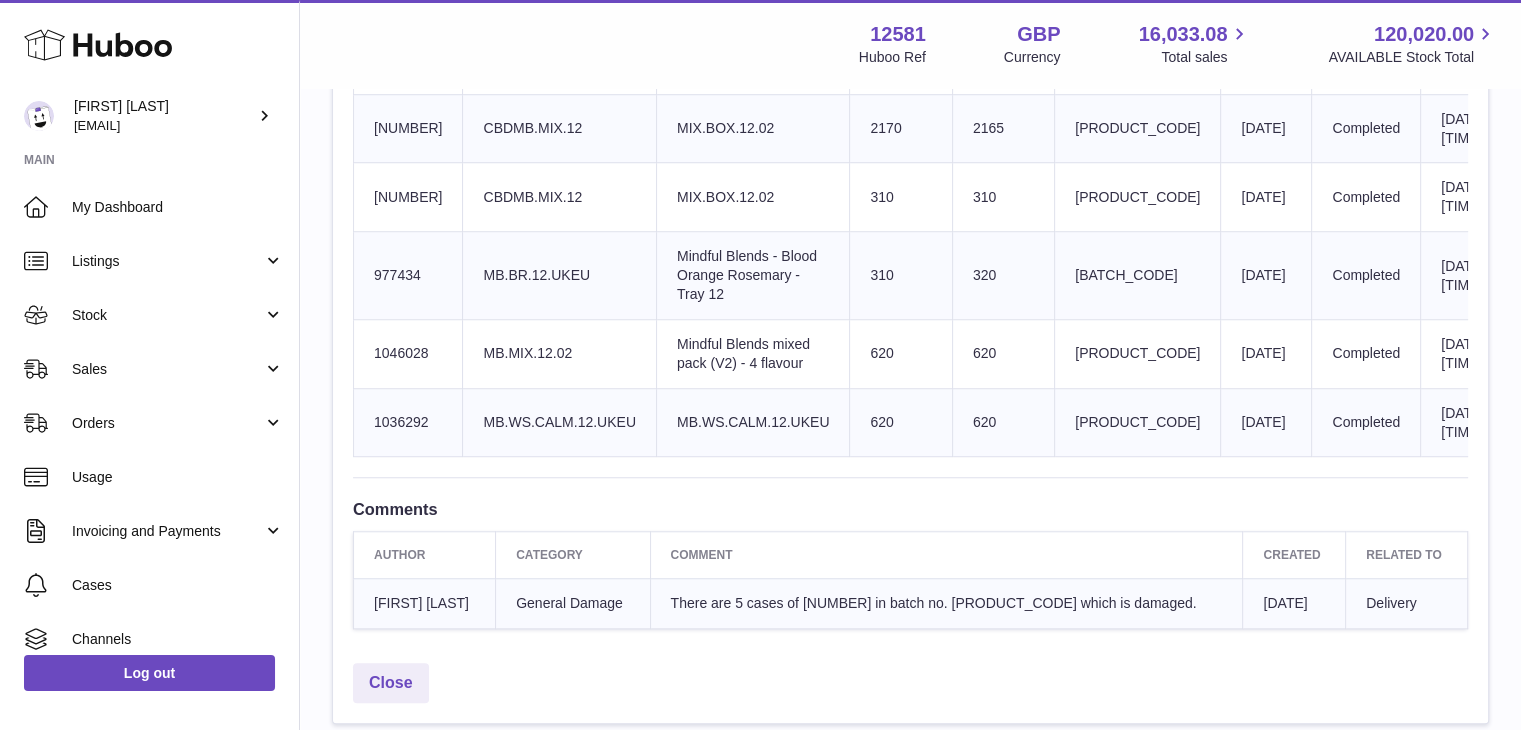 scroll, scrollTop: 1524, scrollLeft: 0, axis: vertical 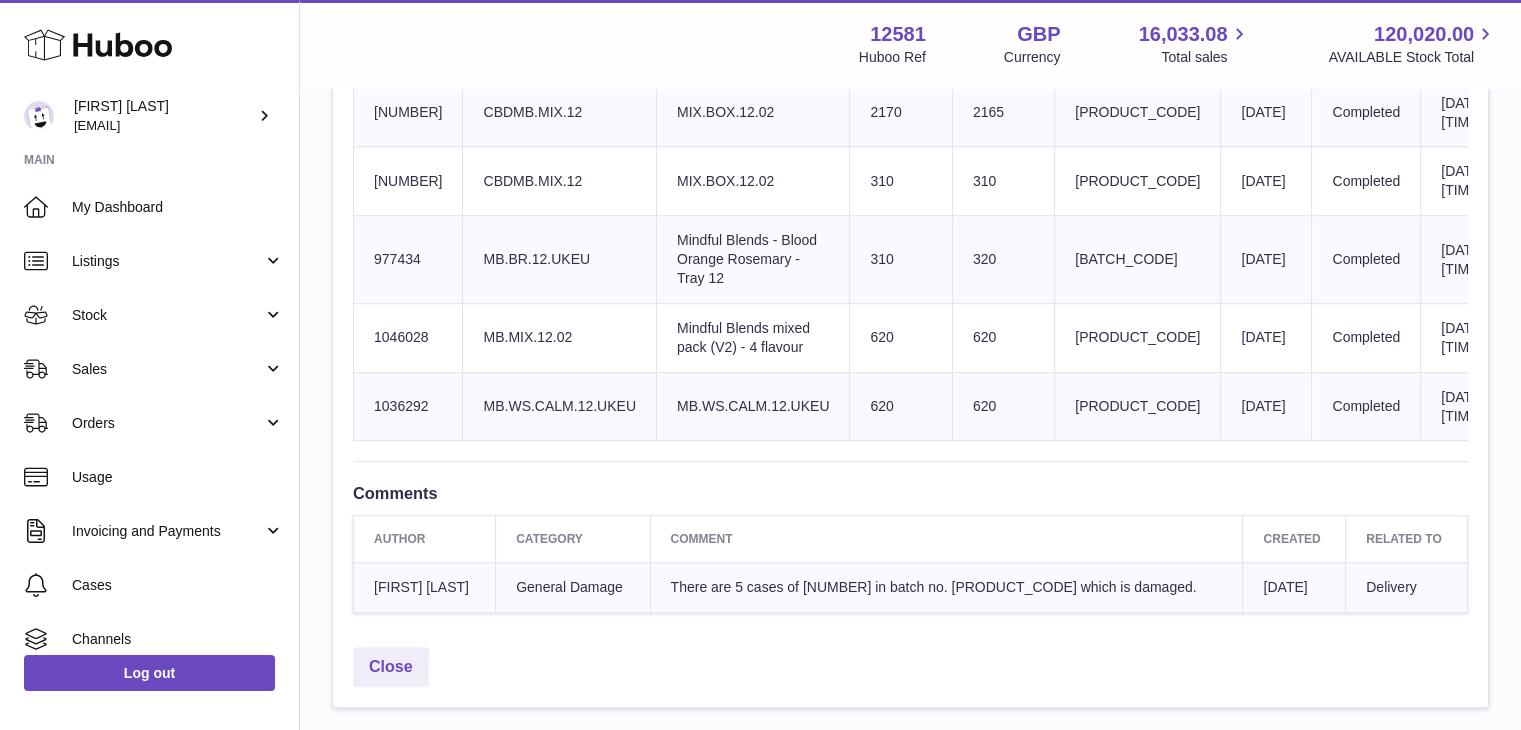 drag, startPoint x: 364, startPoint y: 354, endPoint x: 1189, endPoint y: 385, distance: 825.5822 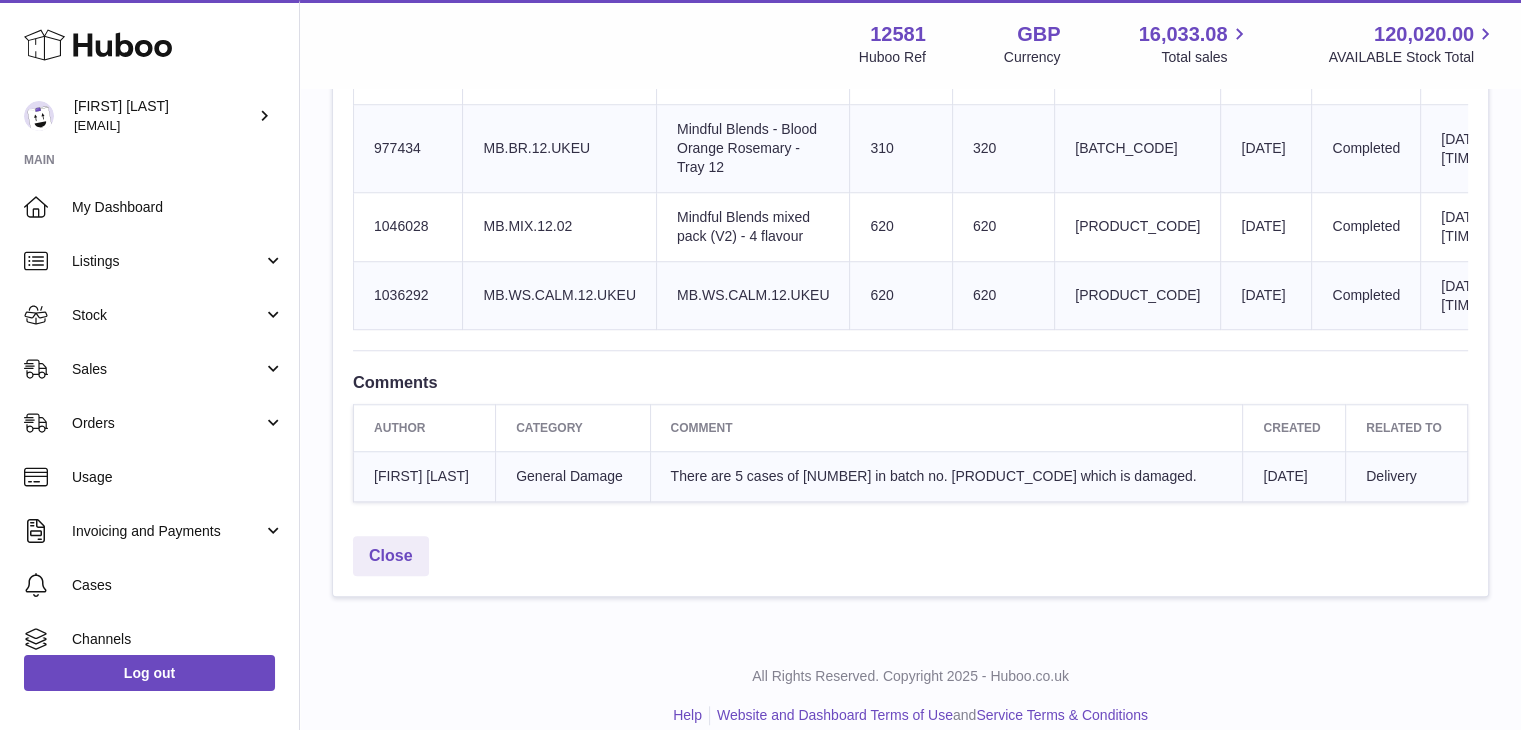 scroll, scrollTop: 1634, scrollLeft: 0, axis: vertical 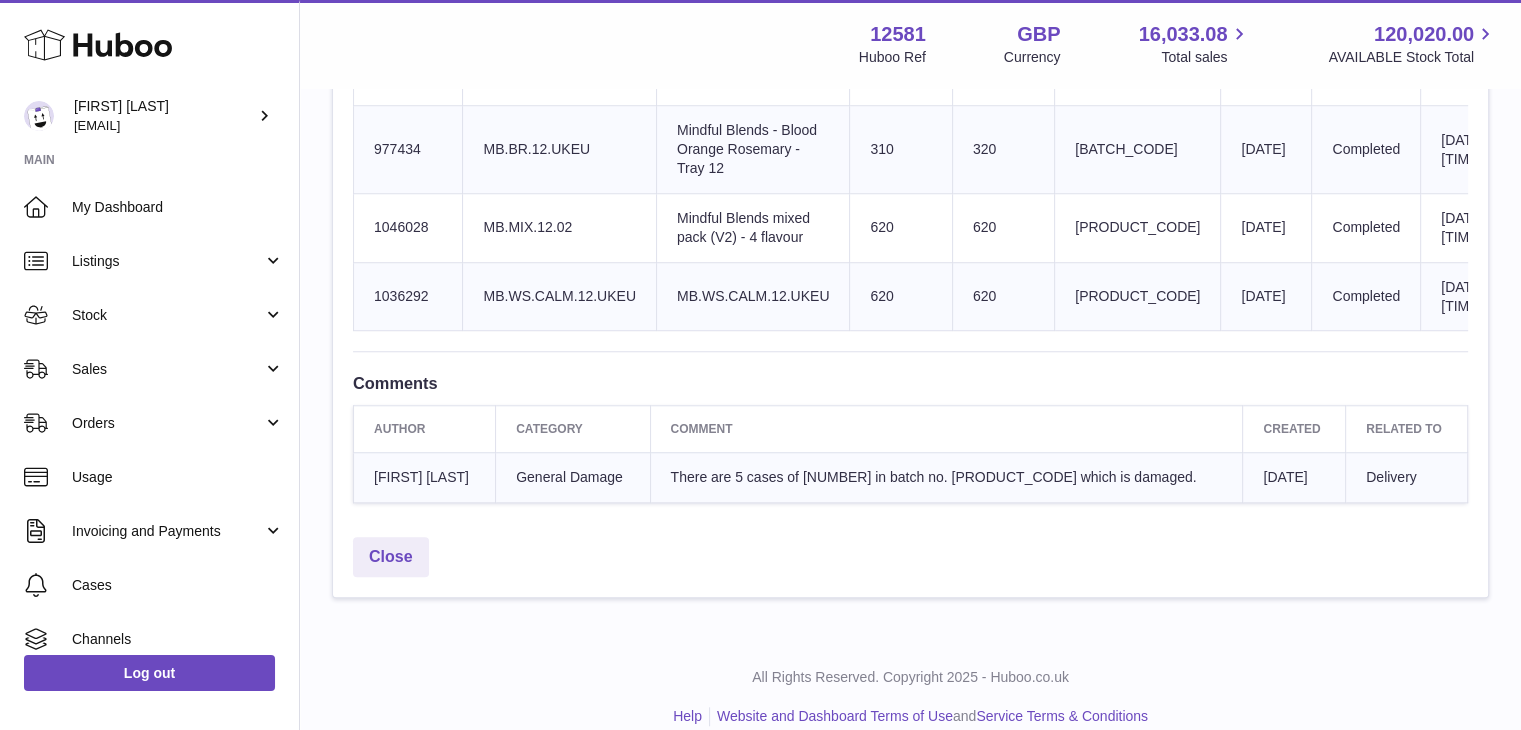 click on "Product title
Mindful Blends - Blood Orange Rosemary - Tray 12" at bounding box center [752, 150] 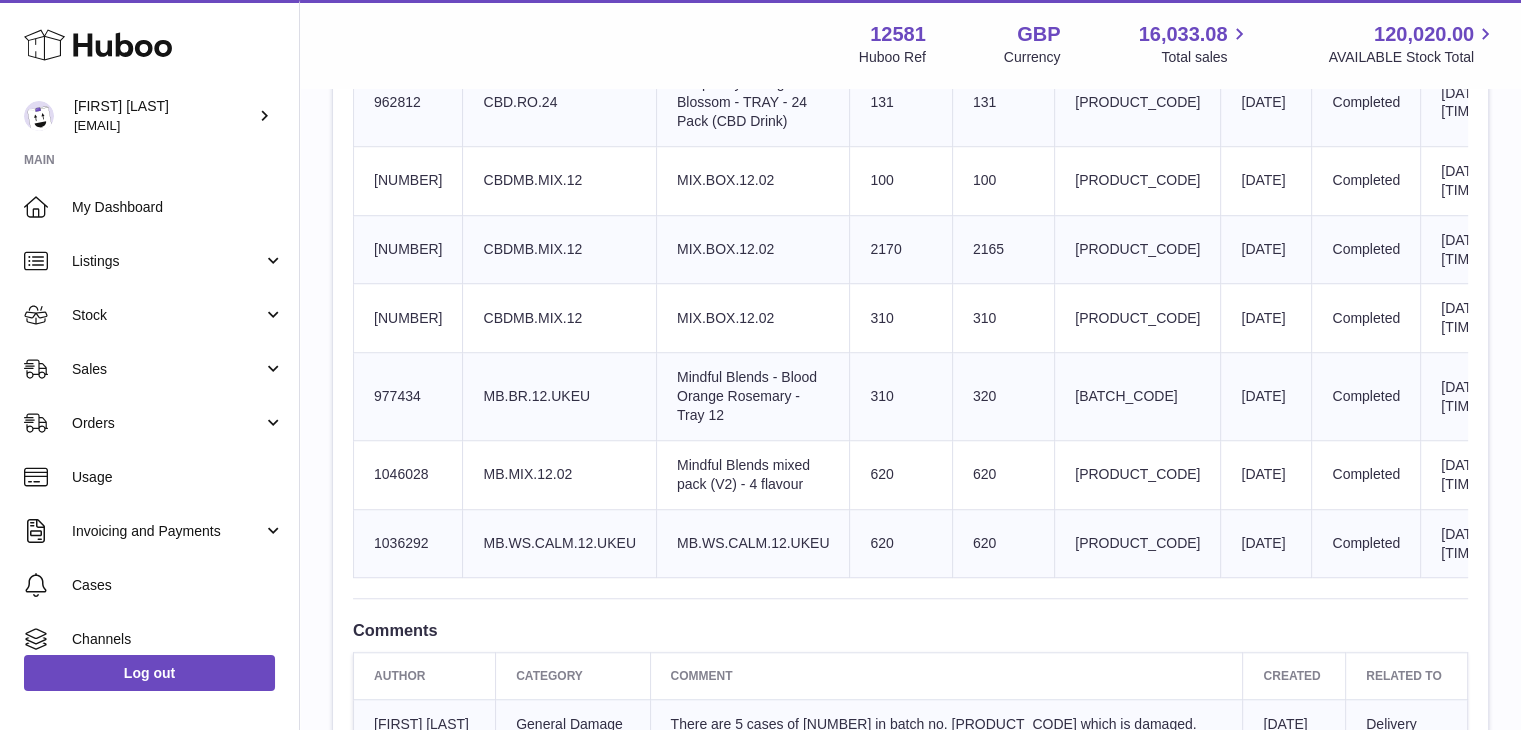 scroll, scrollTop: 1588, scrollLeft: 0, axis: vertical 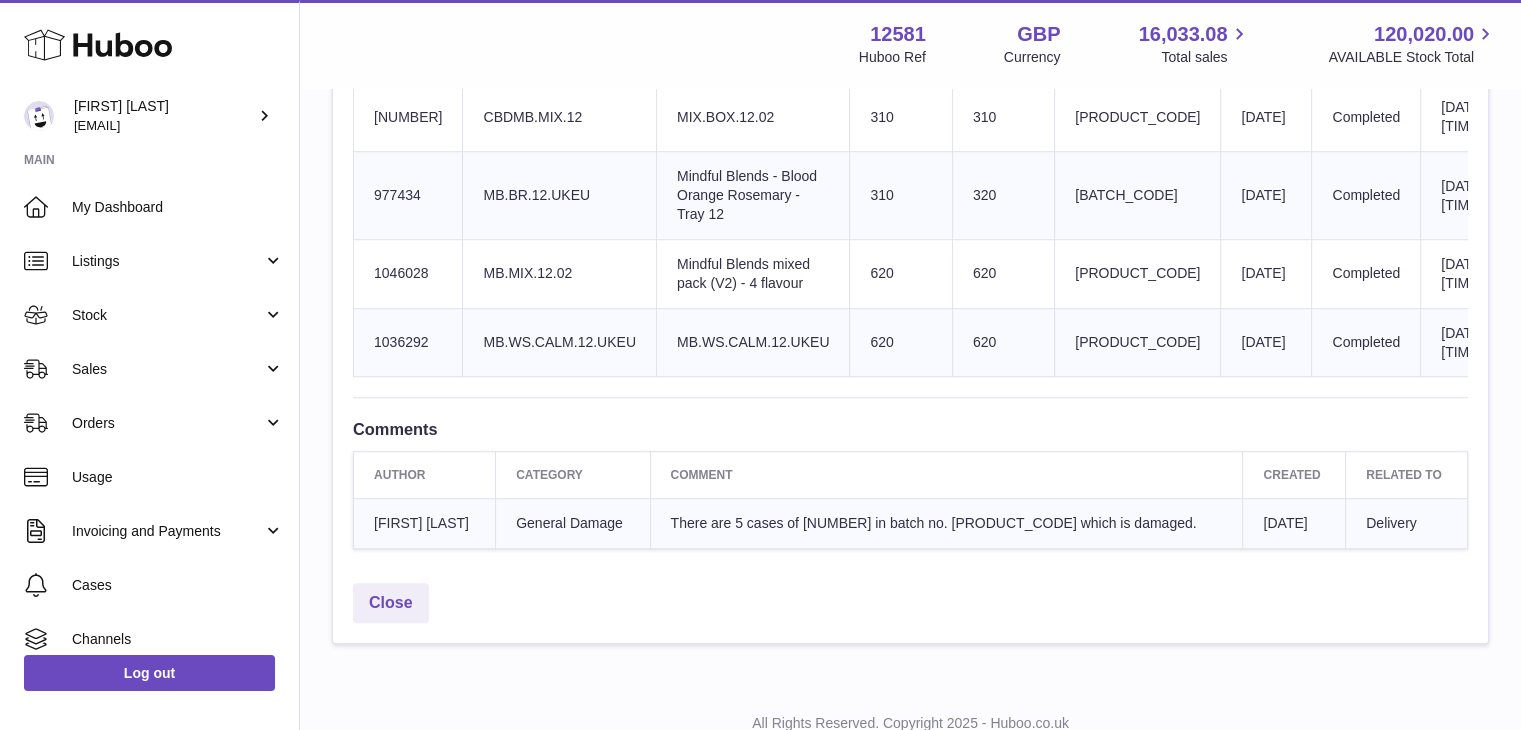 click on "[DATE] [TIME]" at bounding box center [1470, 196] 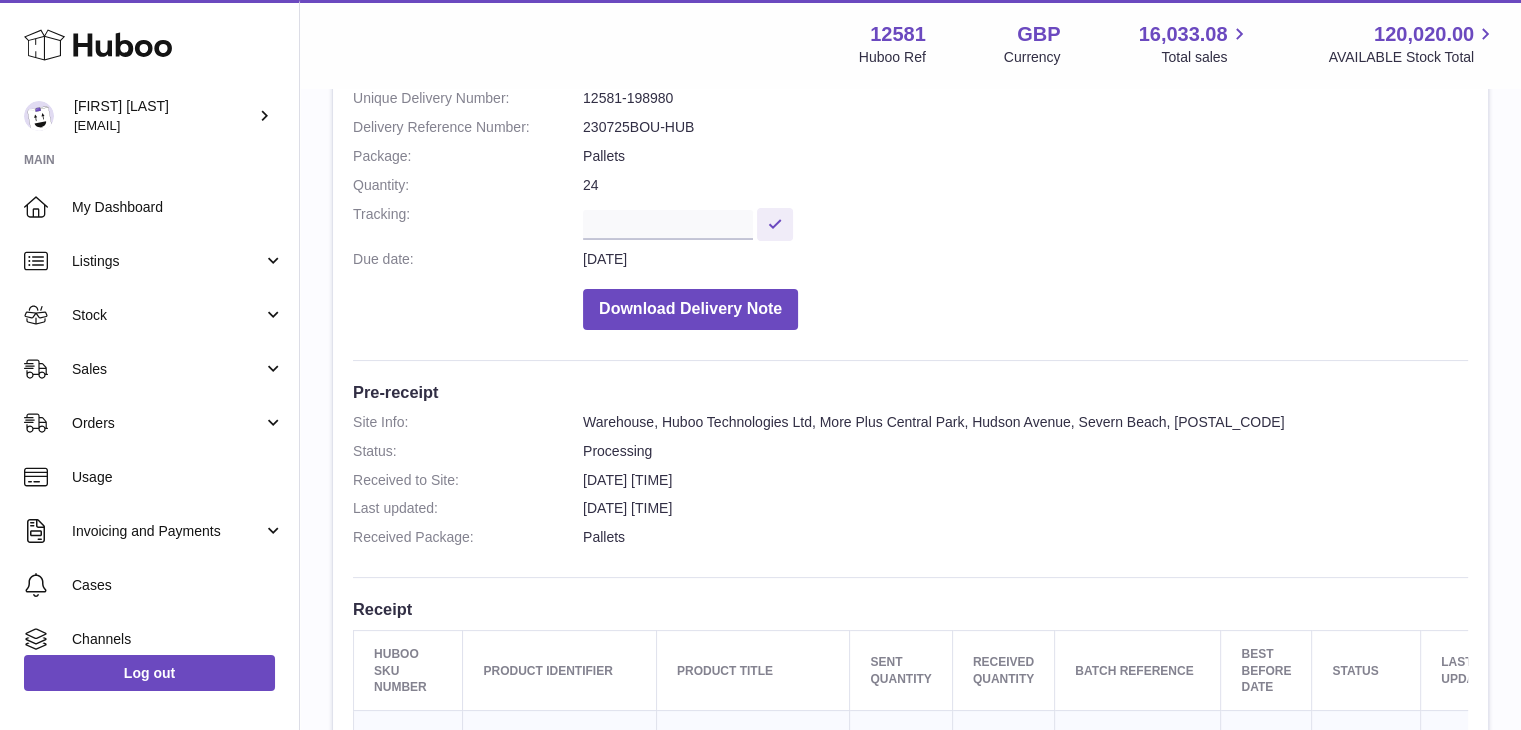 scroll, scrollTop: 402, scrollLeft: 0, axis: vertical 